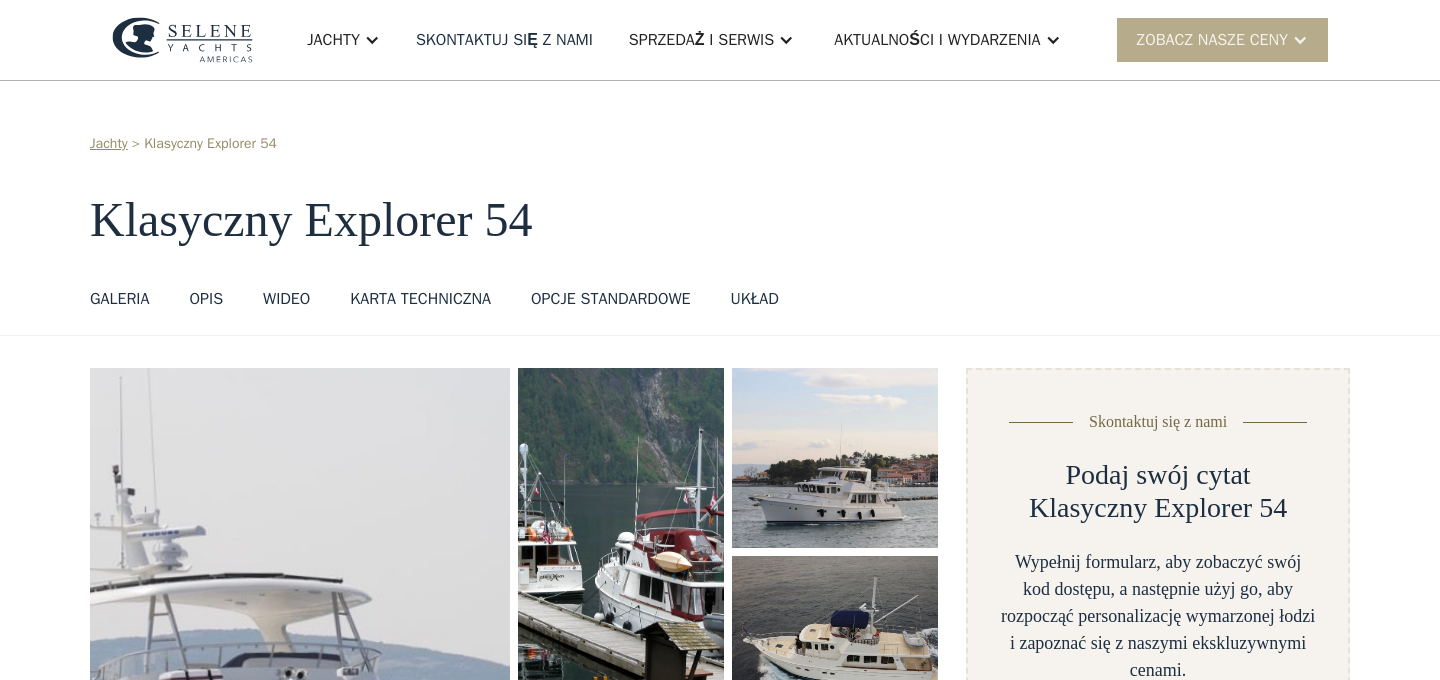 scroll, scrollTop: 0, scrollLeft: 0, axis: both 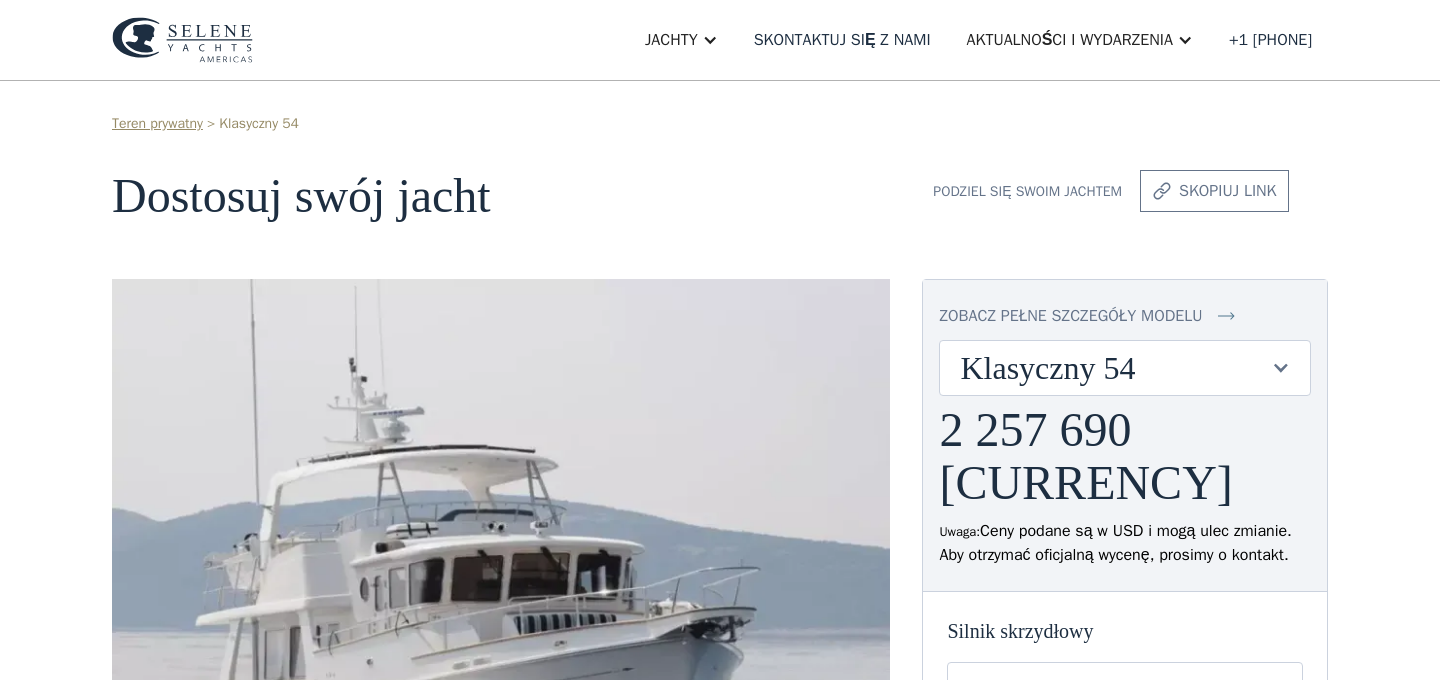 click at bounding box center (1280, 367) 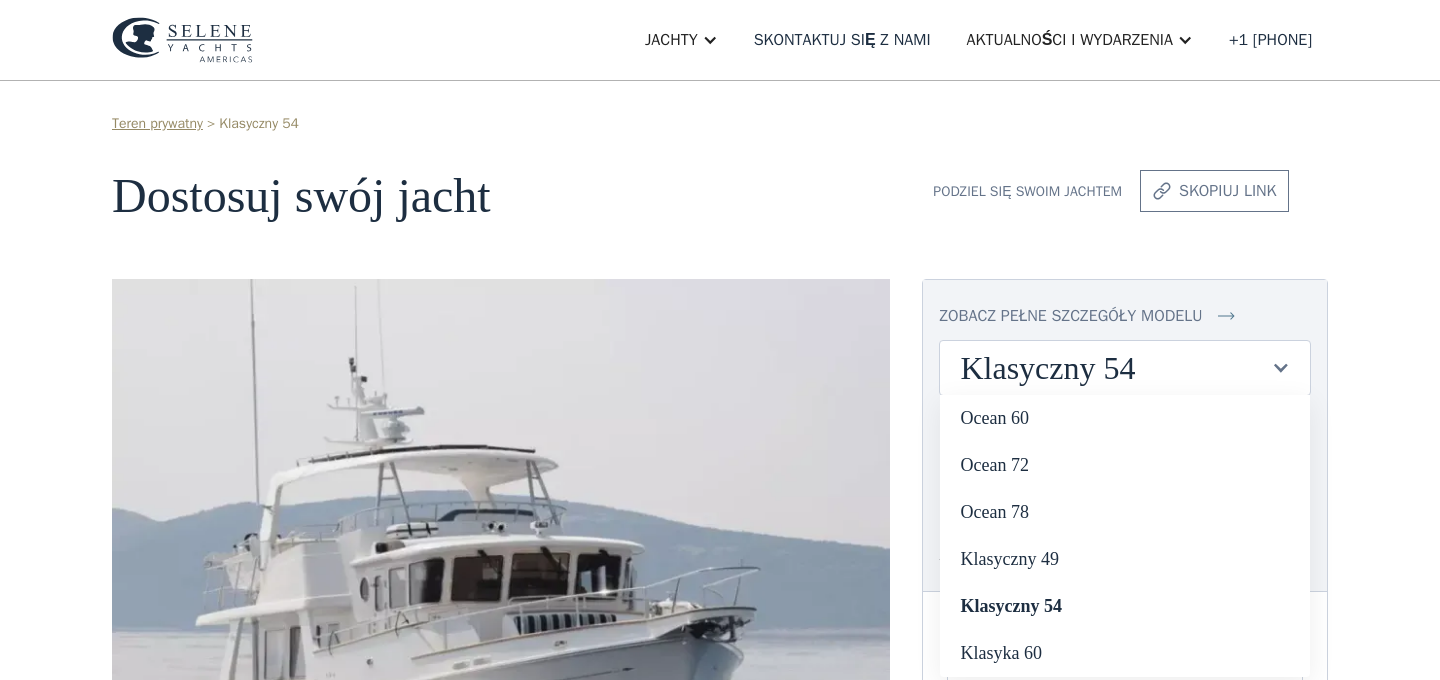 click at bounding box center (1280, 367) 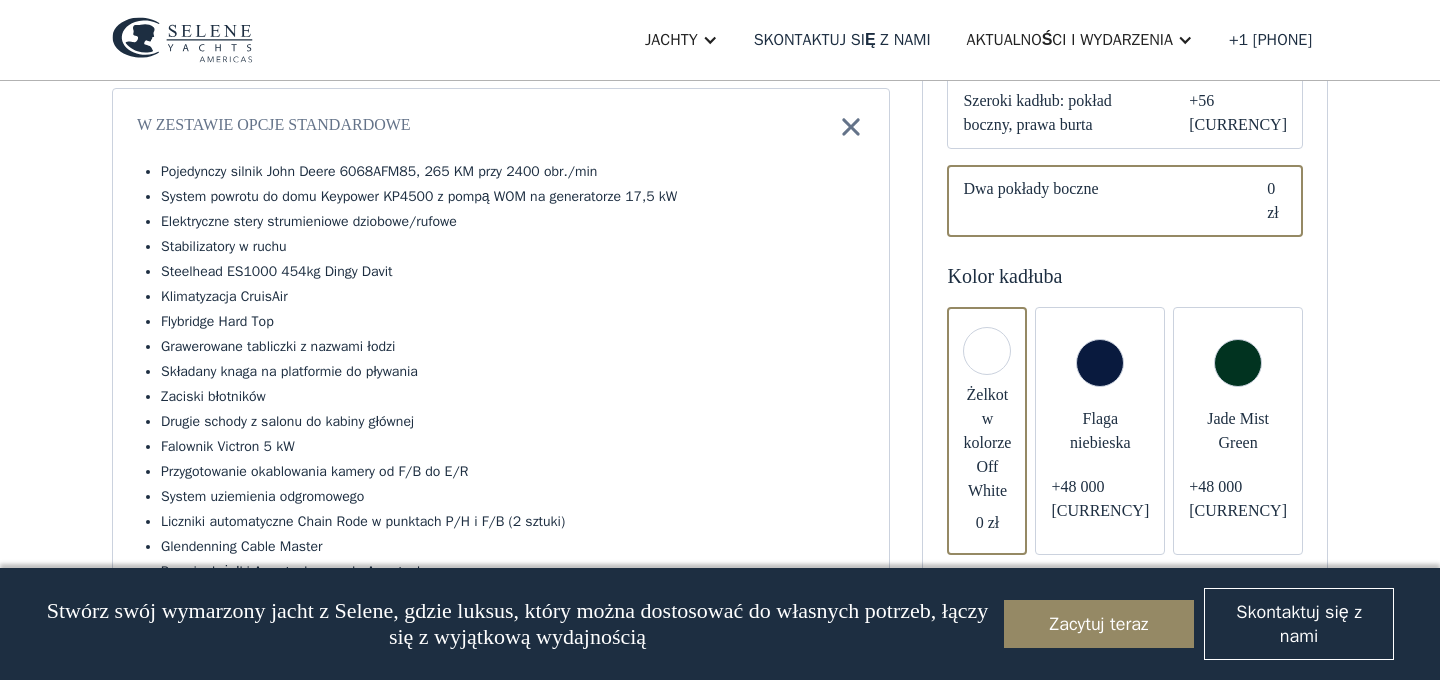 scroll, scrollTop: 821, scrollLeft: 0, axis: vertical 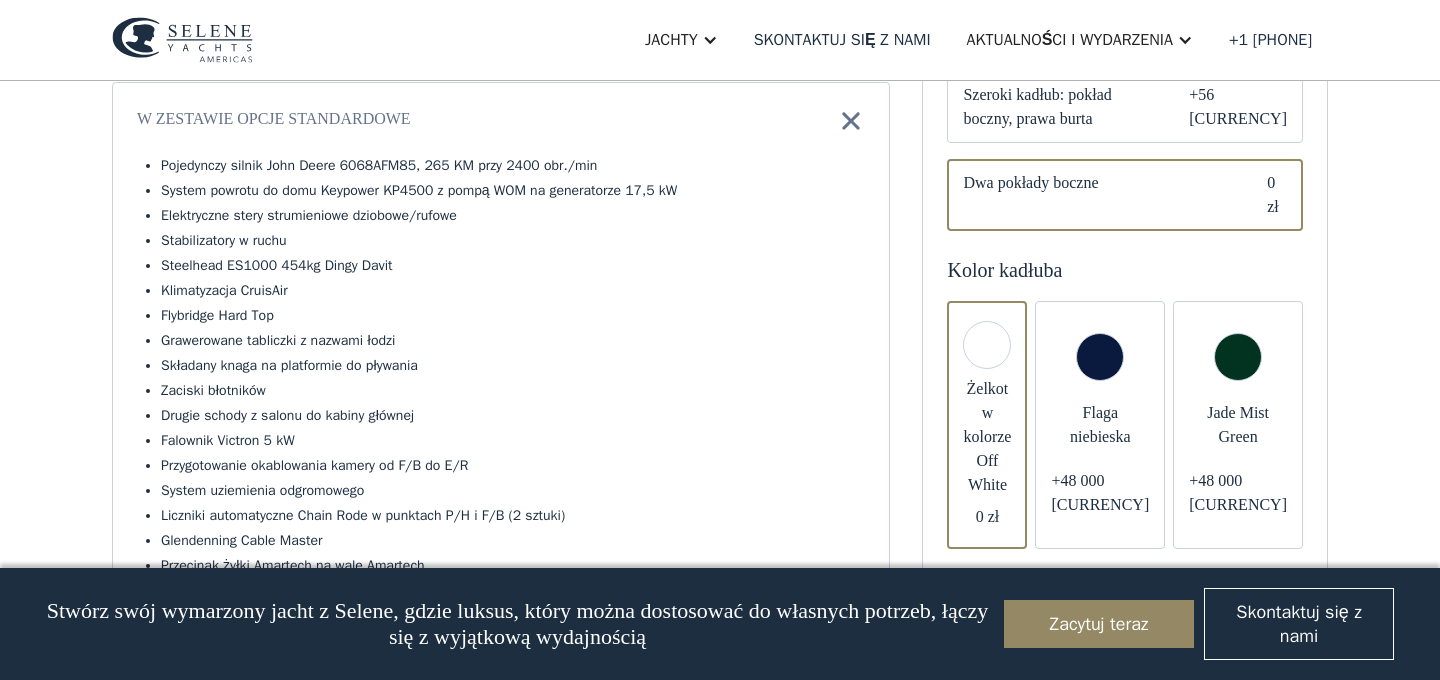 click at bounding box center (1100, 425) 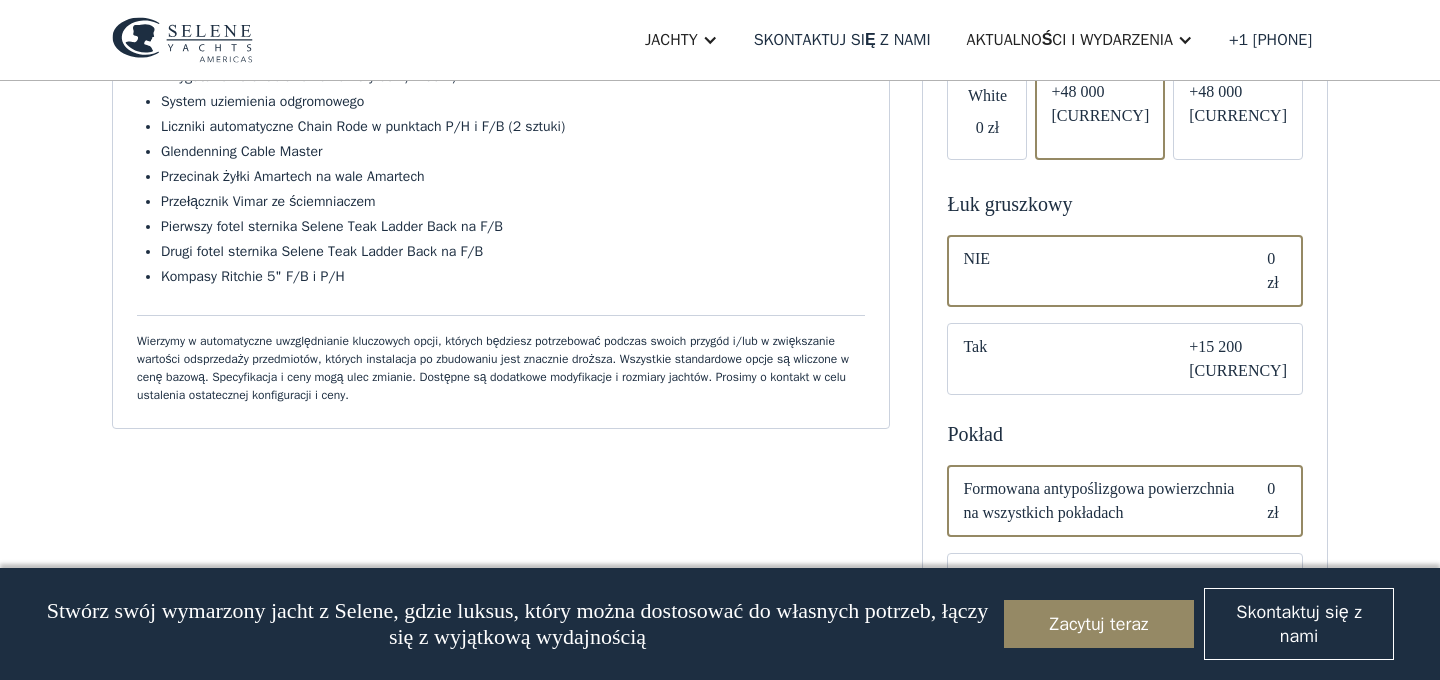 scroll, scrollTop: 1211, scrollLeft: 0, axis: vertical 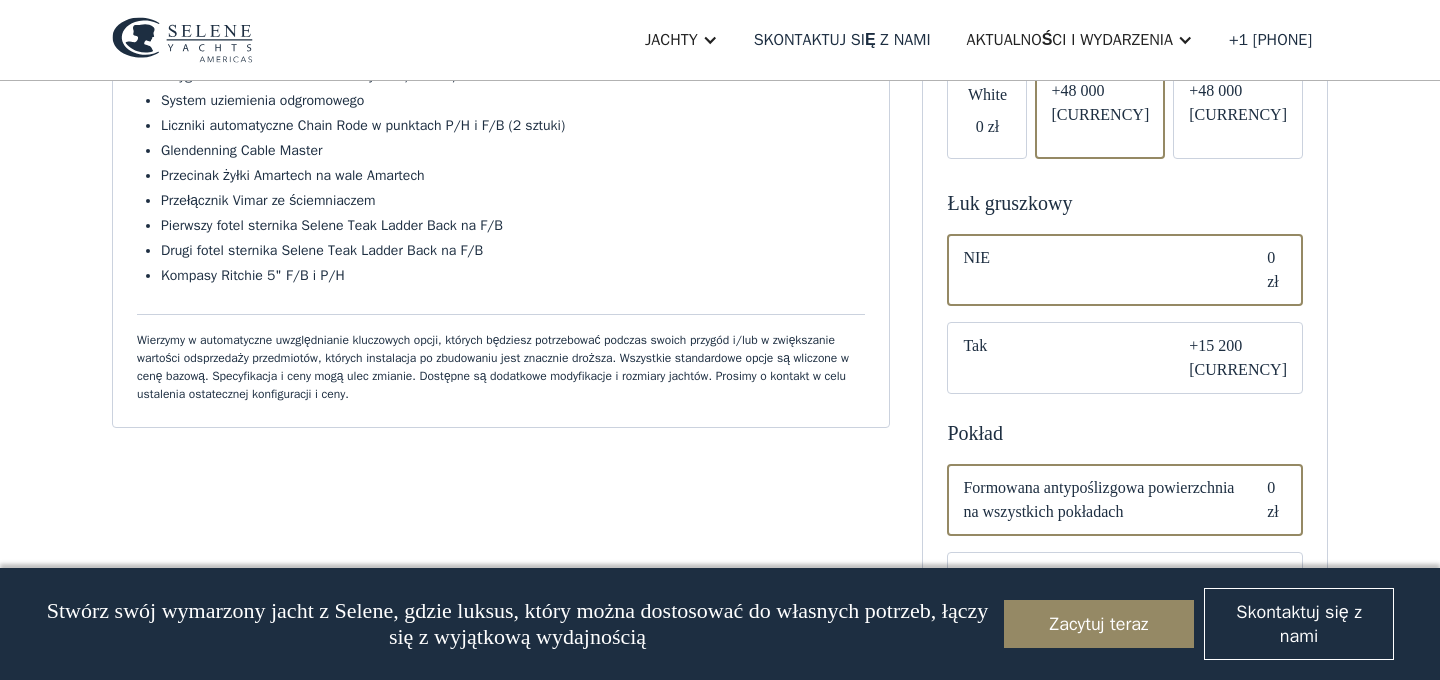 click on "NIE" at bounding box center (1099, 270) 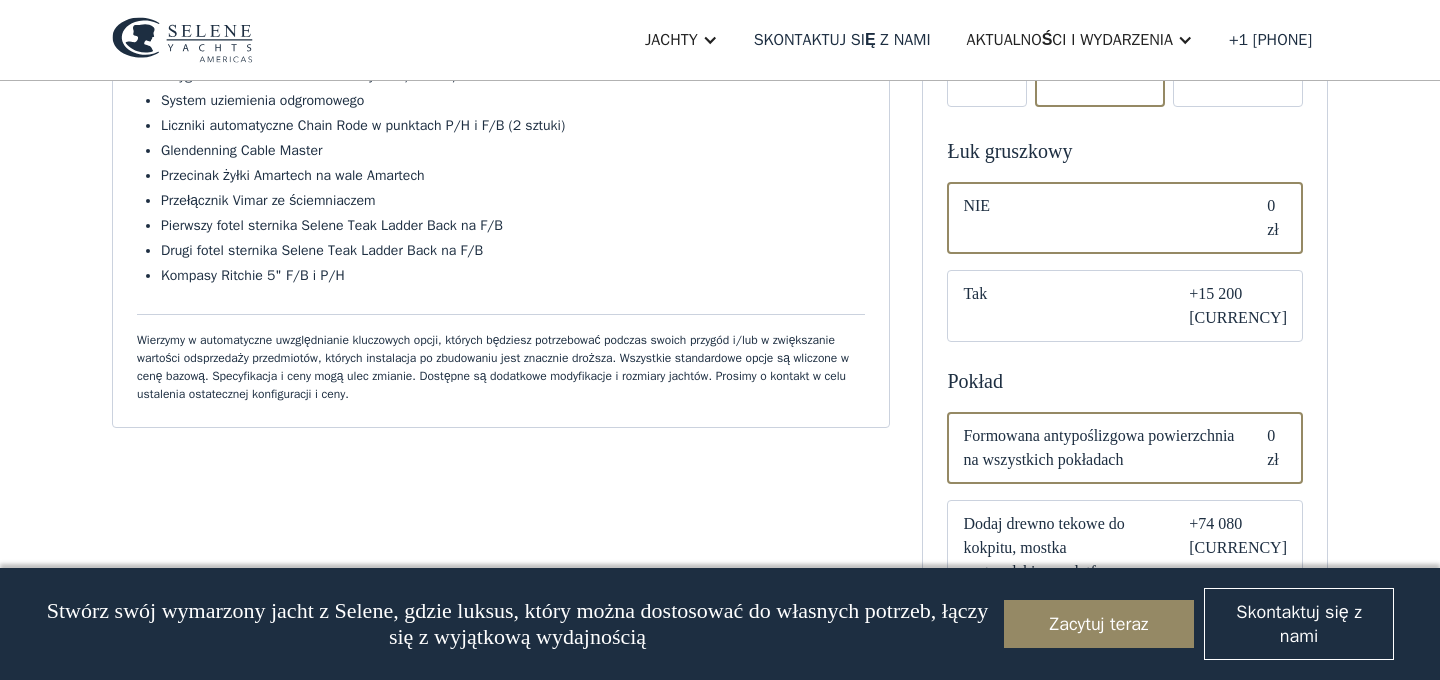 click on "Tak" at bounding box center [975, 293] 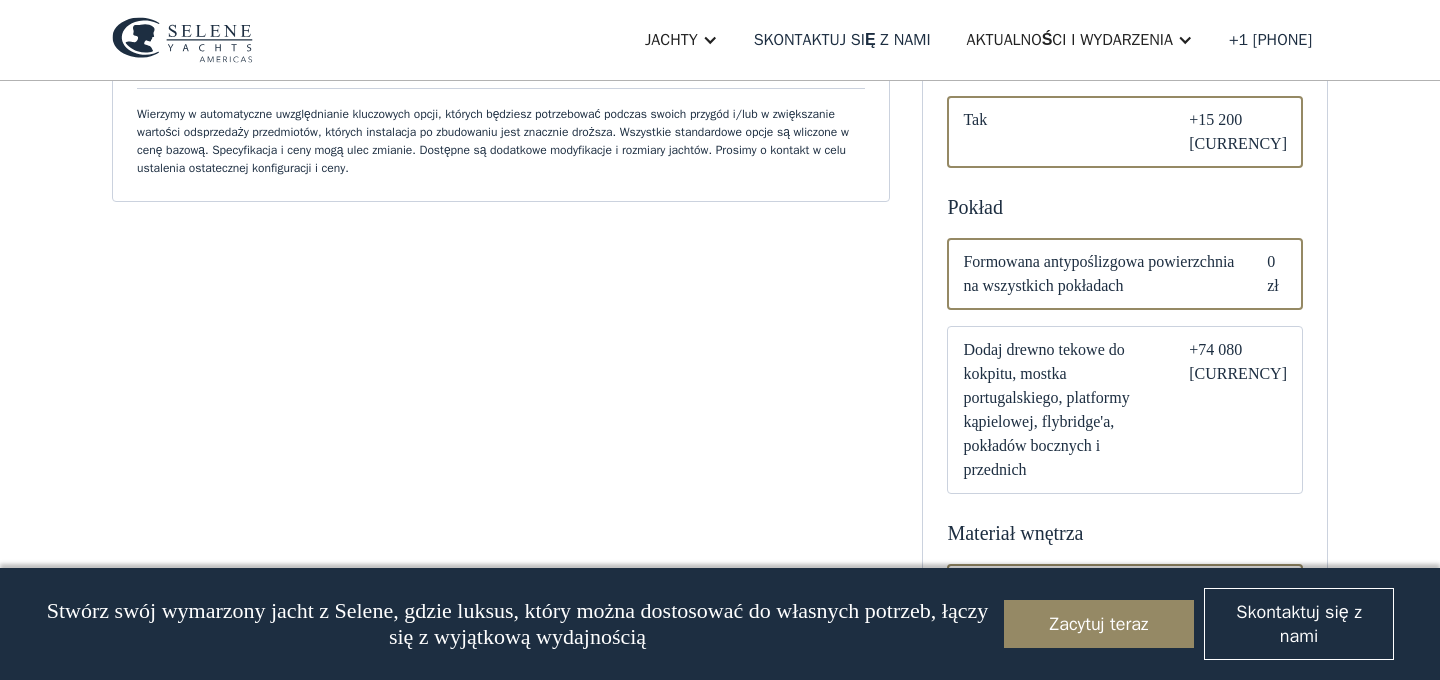 scroll, scrollTop: 1440, scrollLeft: 0, axis: vertical 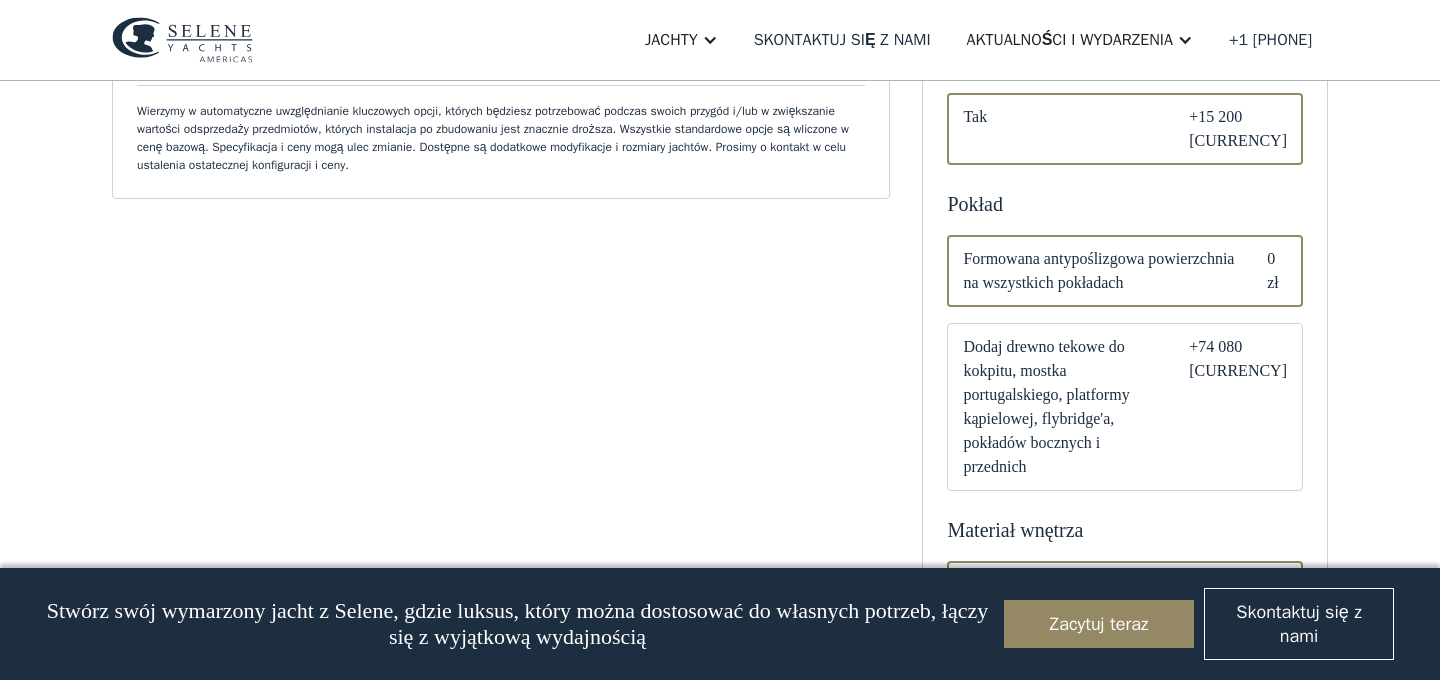 click on "Dodaj drewno tekowe do kokpitu, mostka portugalskiego, platformy kąpielowej, flybridge'a, pokładów bocznych i przednich" at bounding box center [1060, 407] 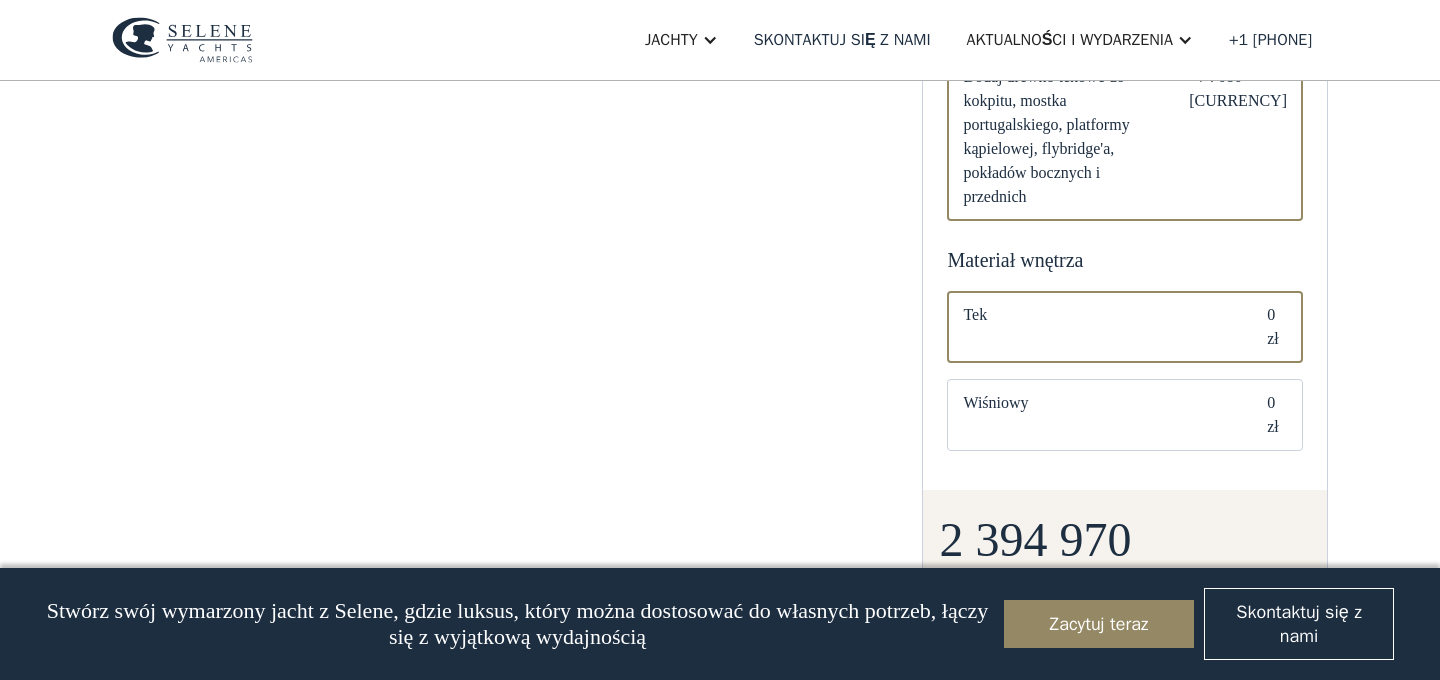 scroll, scrollTop: 1714, scrollLeft: 0, axis: vertical 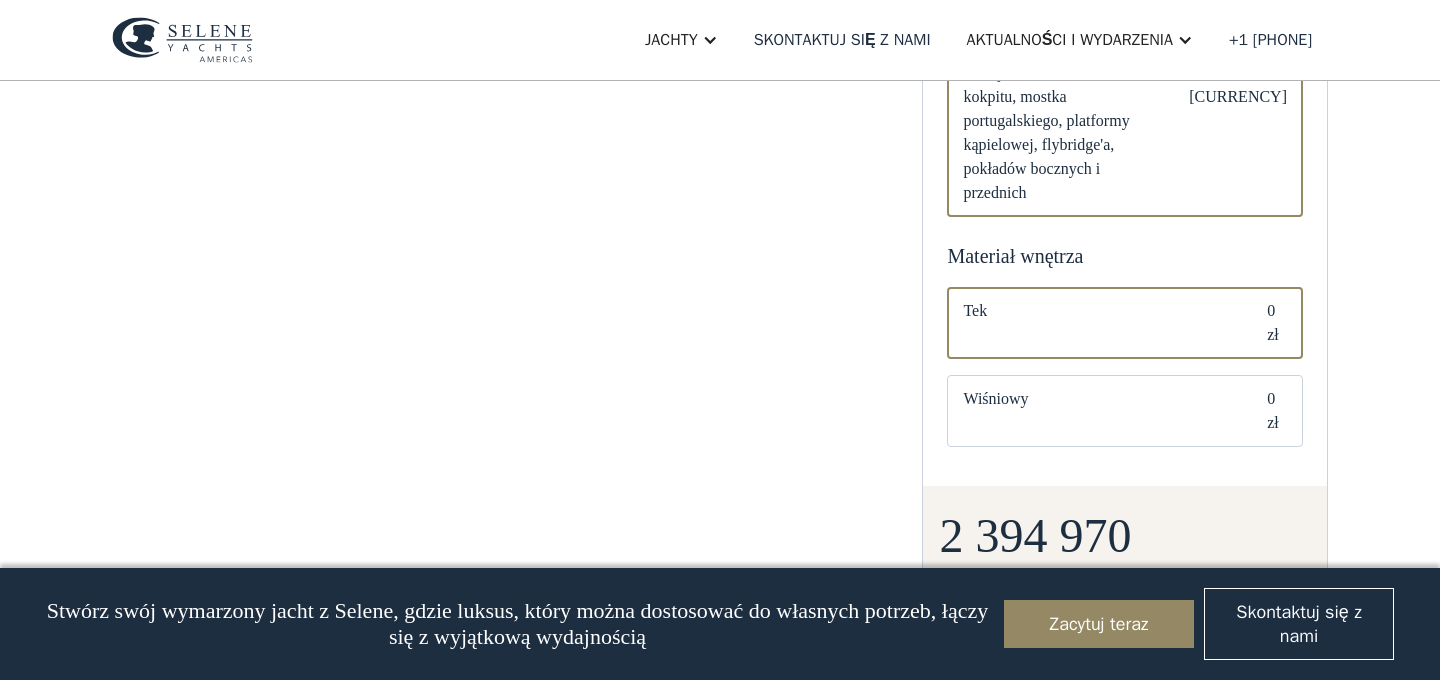 click on "Tek" at bounding box center (1099, 323) 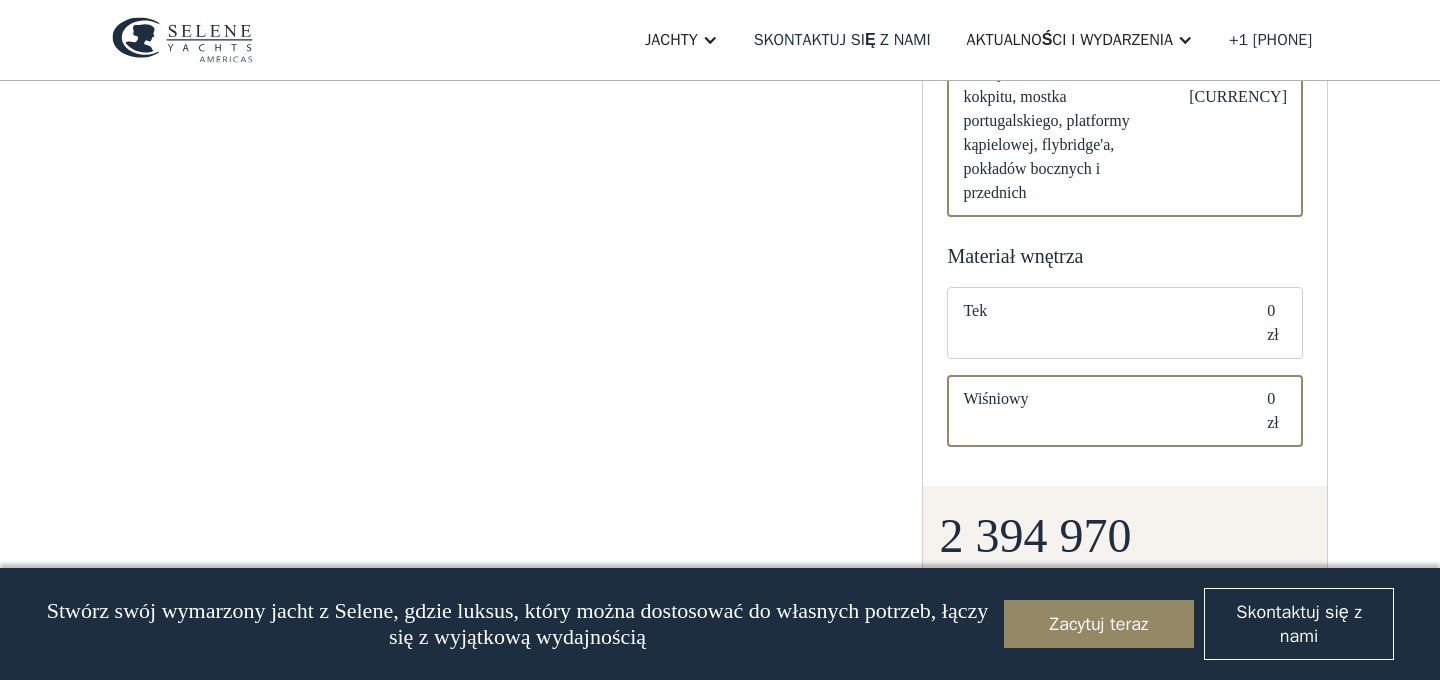 click on "Wiśniowy" at bounding box center (1099, 411) 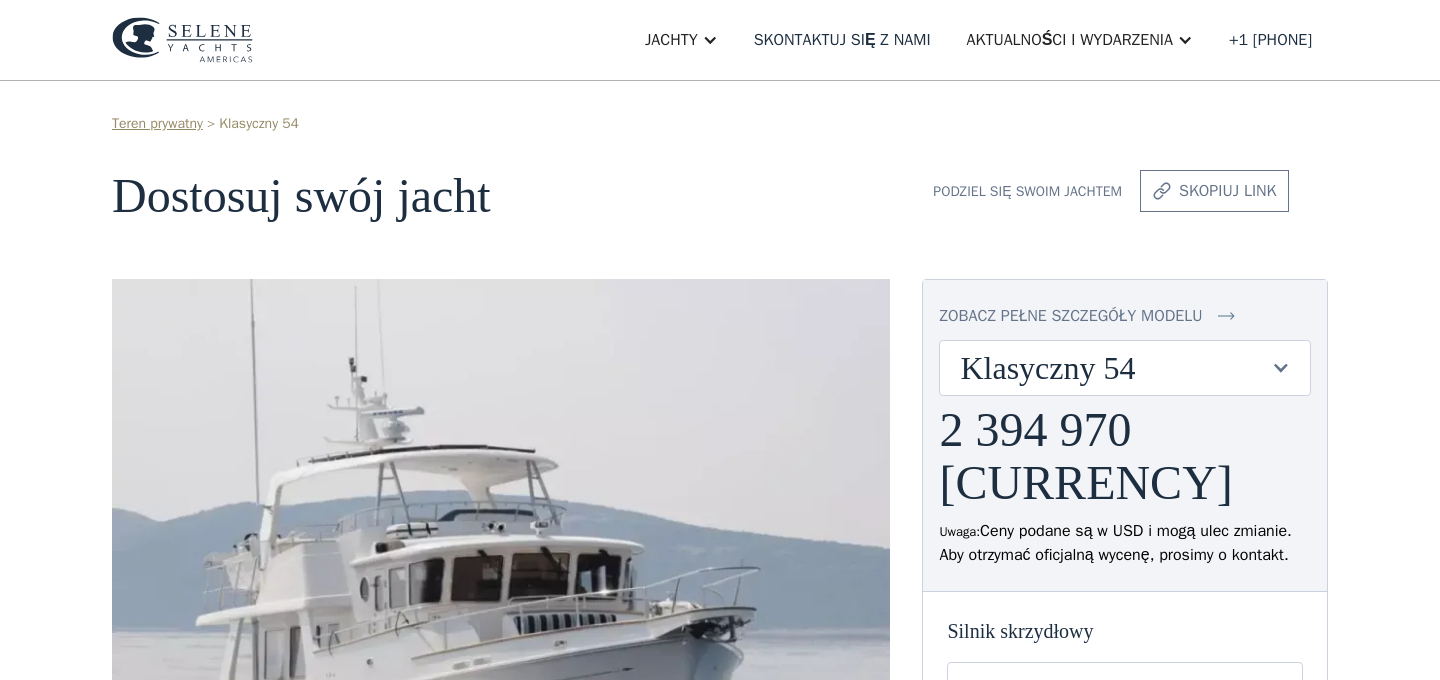scroll, scrollTop: 12, scrollLeft: 0, axis: vertical 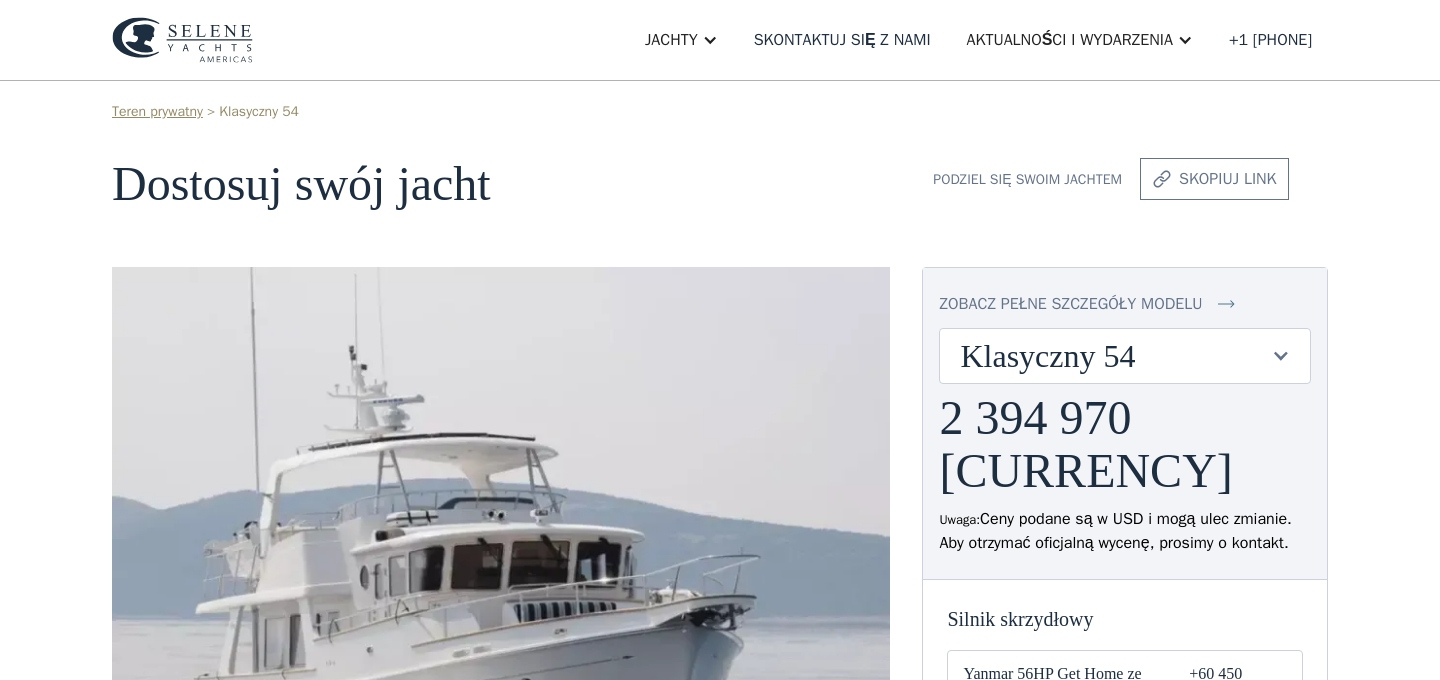 click at bounding box center [1280, 355] 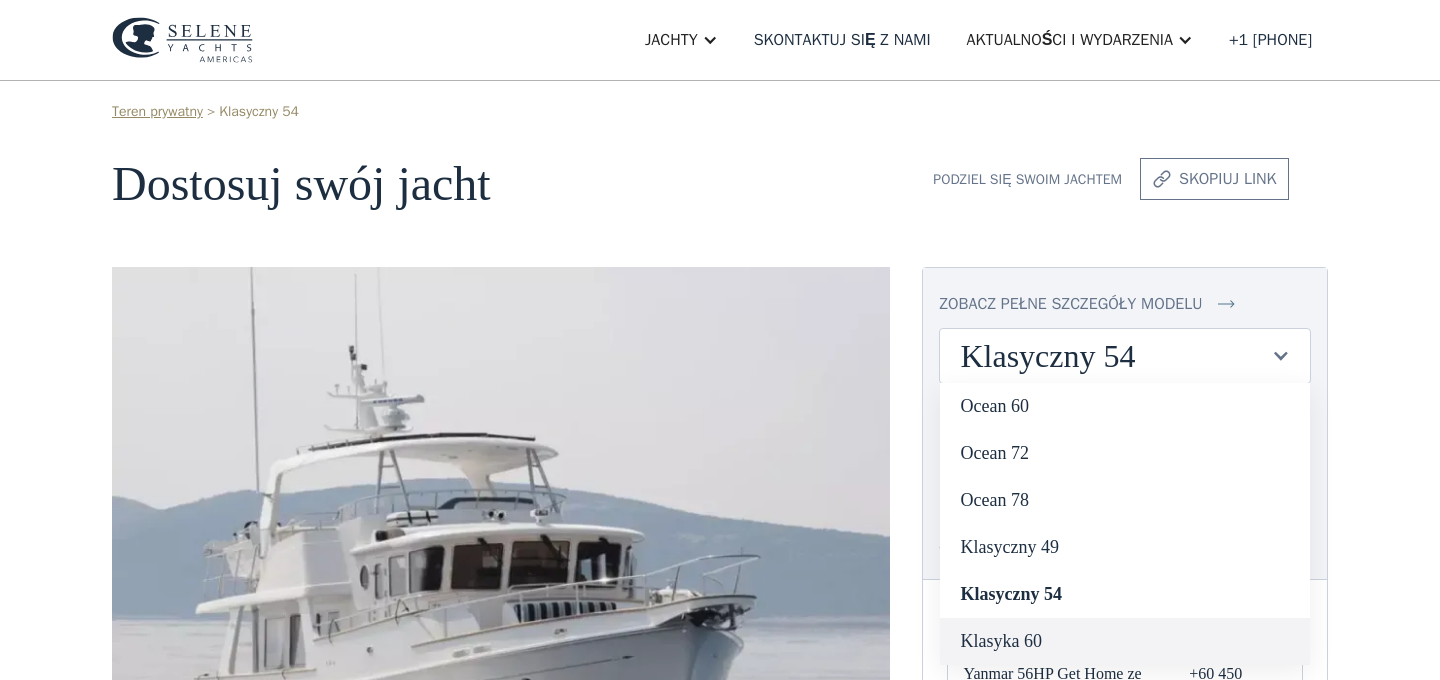 click on "Klasyka 60" at bounding box center (1000, 641) 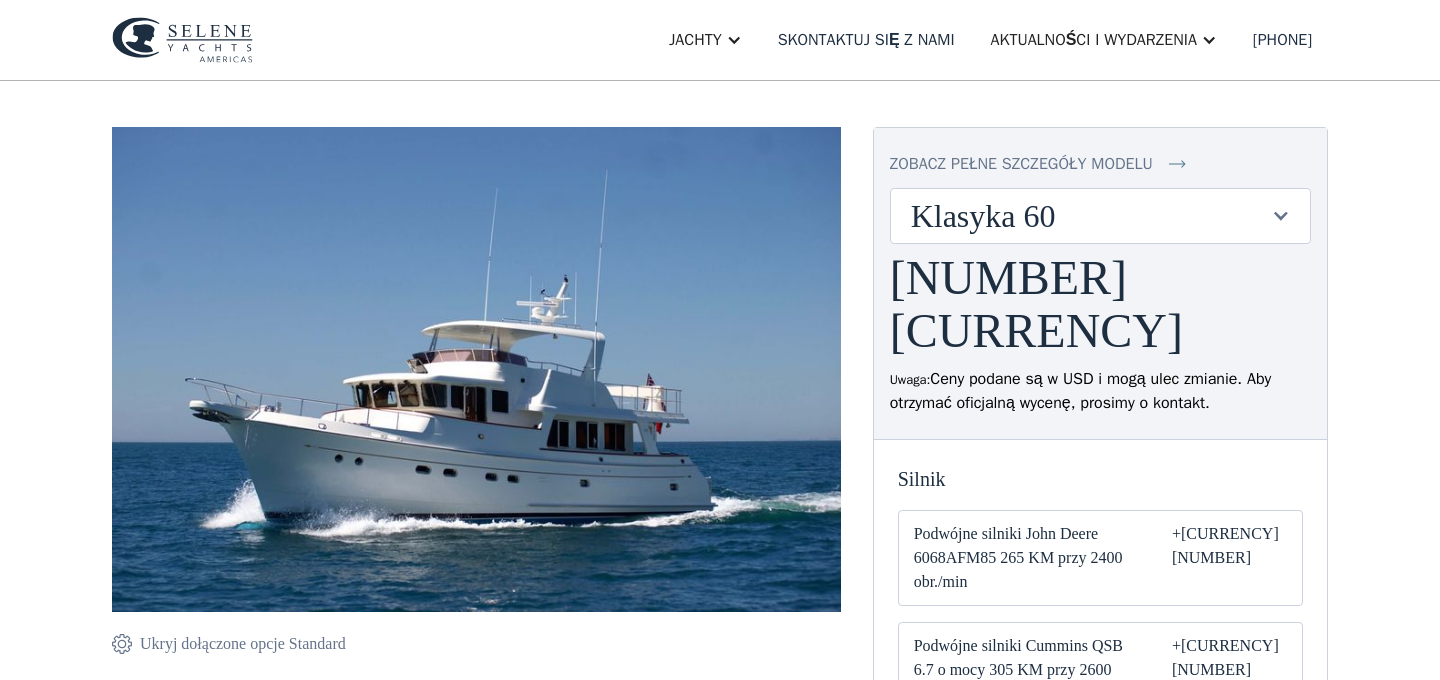 scroll, scrollTop: 152, scrollLeft: 0, axis: vertical 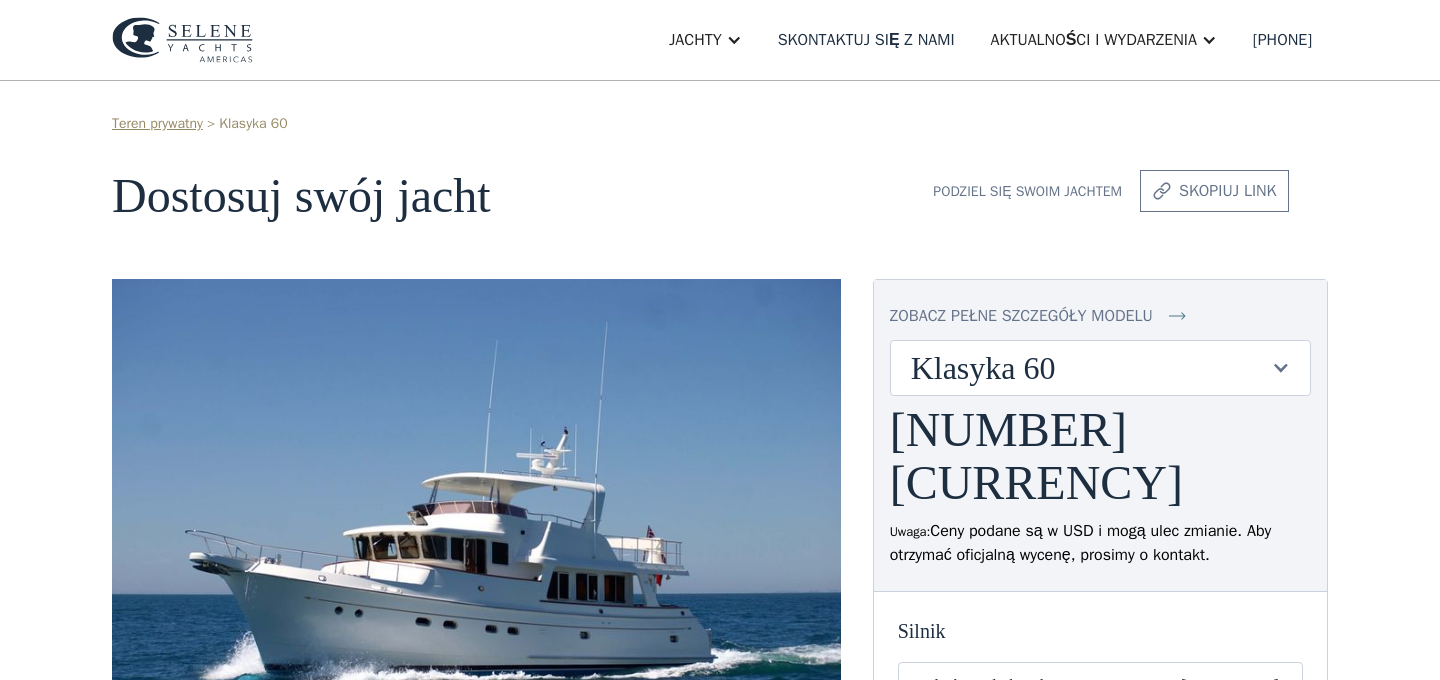 click at bounding box center [1280, 367] 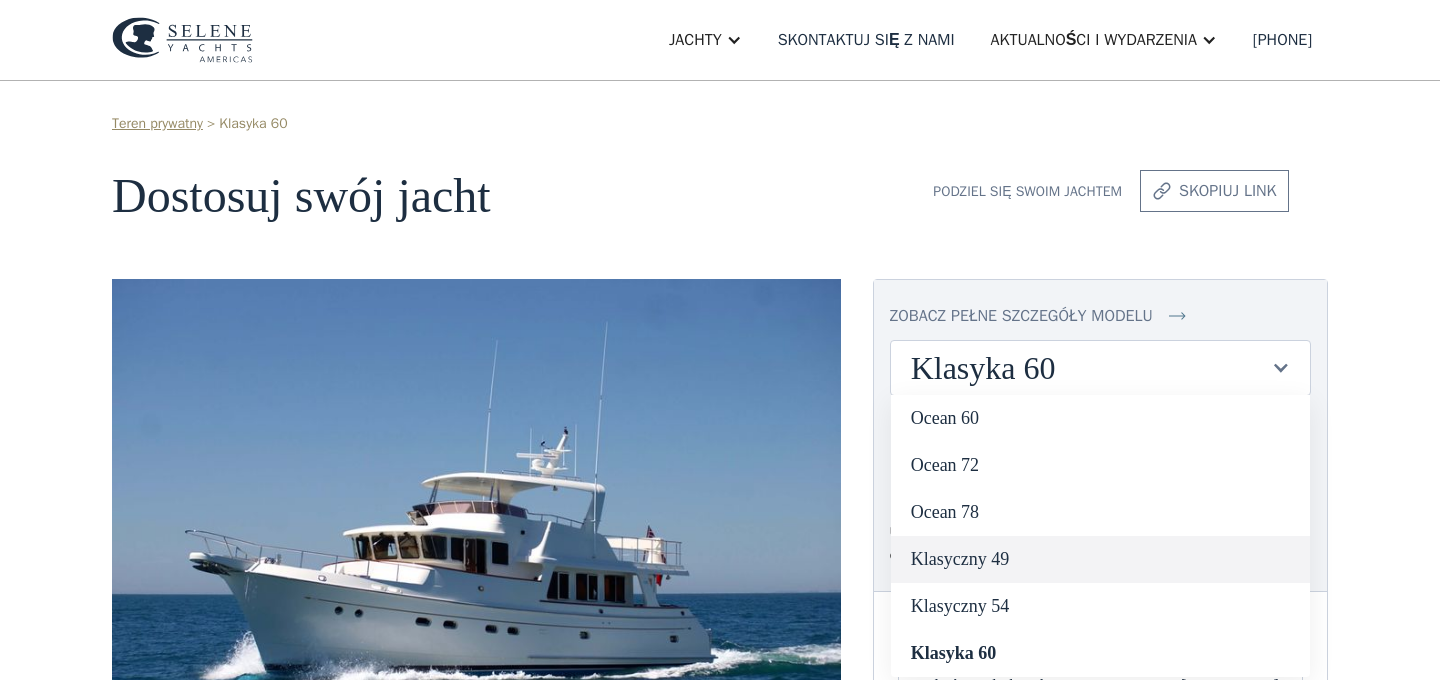 click on "Klasyczny 49" at bounding box center [960, 559] 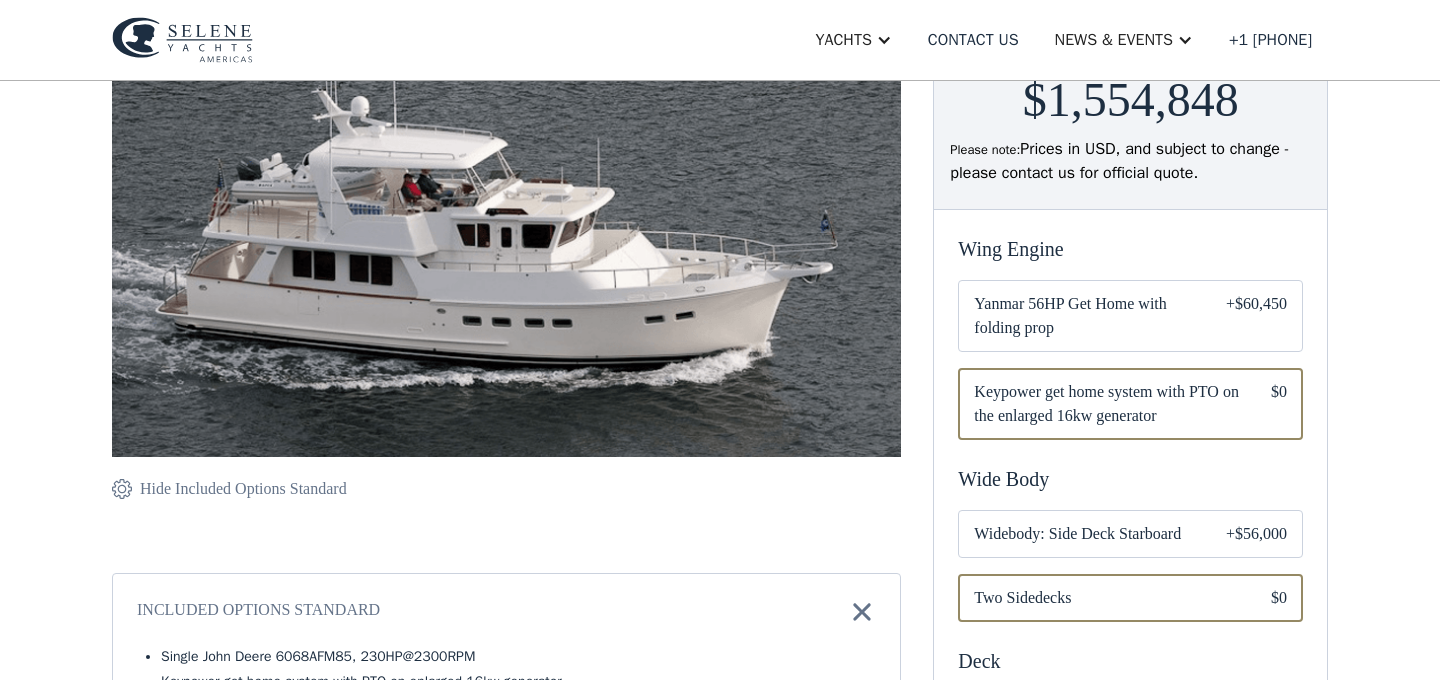 scroll, scrollTop: 330, scrollLeft: 0, axis: vertical 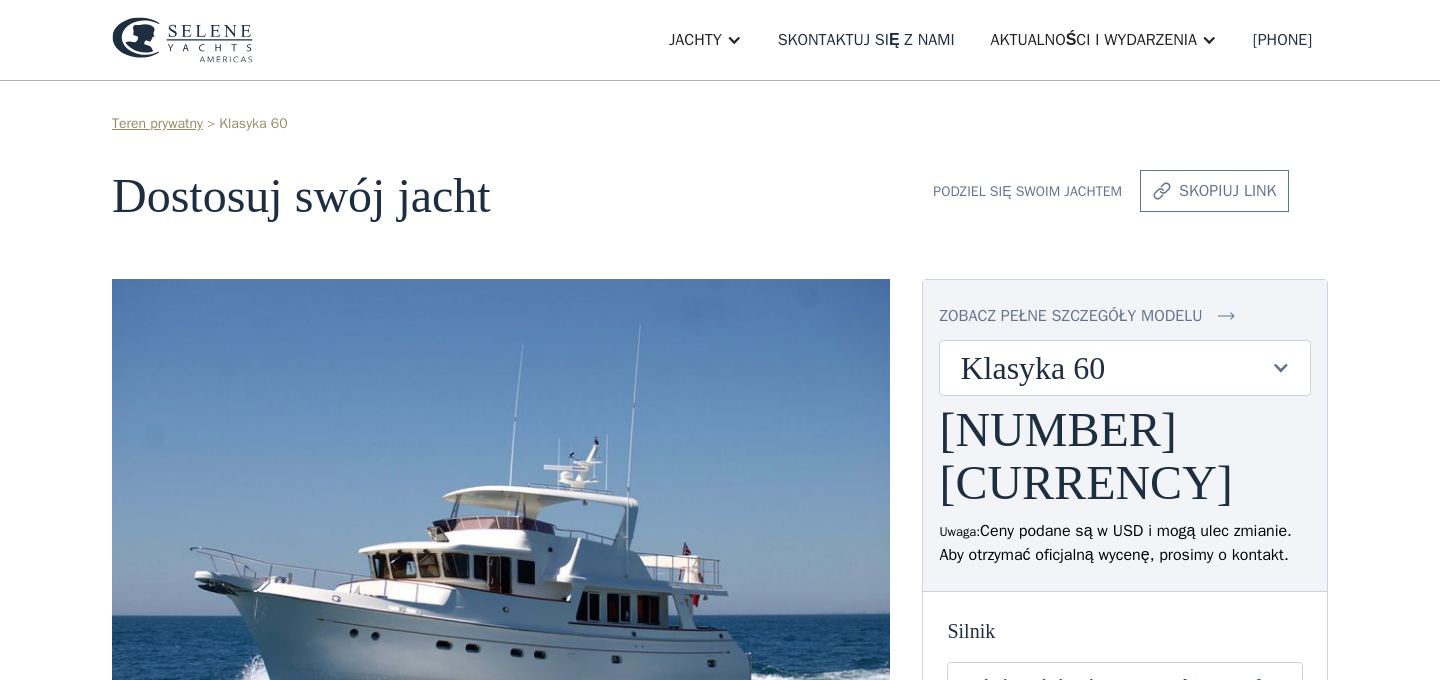 click at bounding box center (1280, 367) 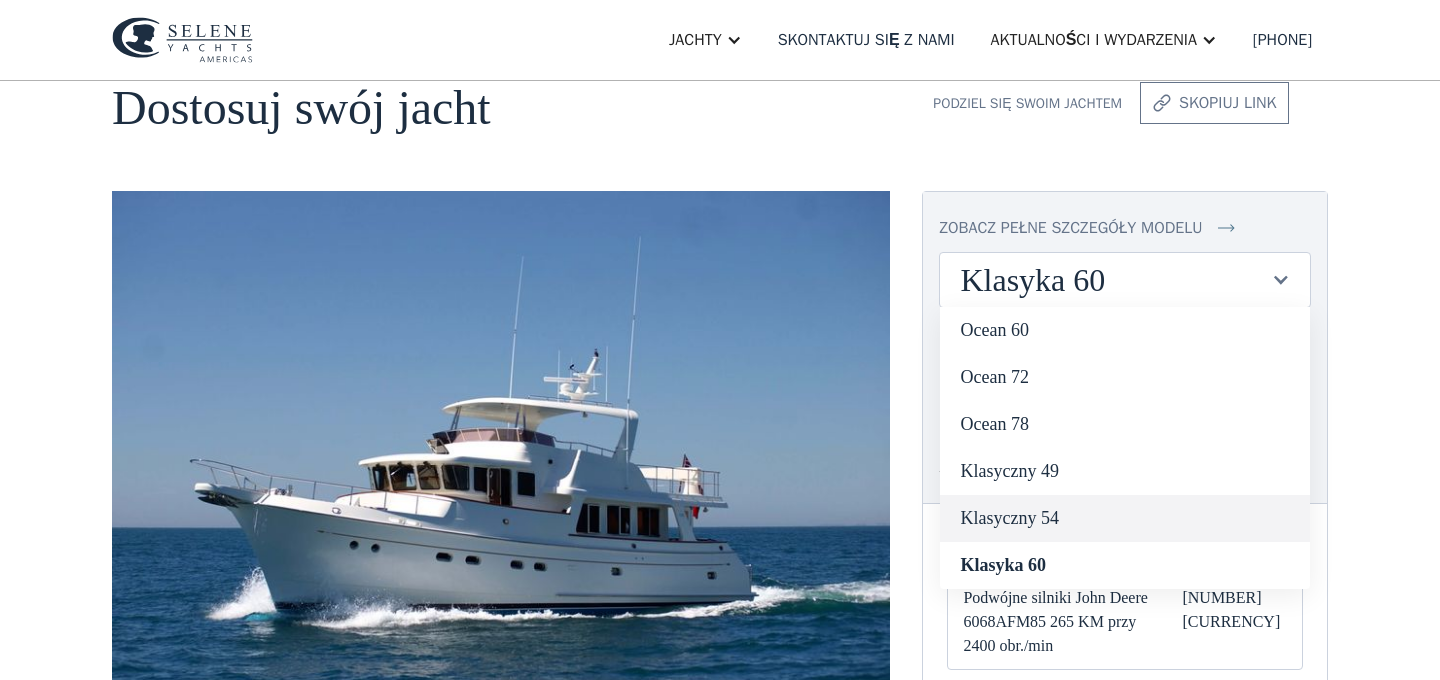 scroll, scrollTop: 154, scrollLeft: 0, axis: vertical 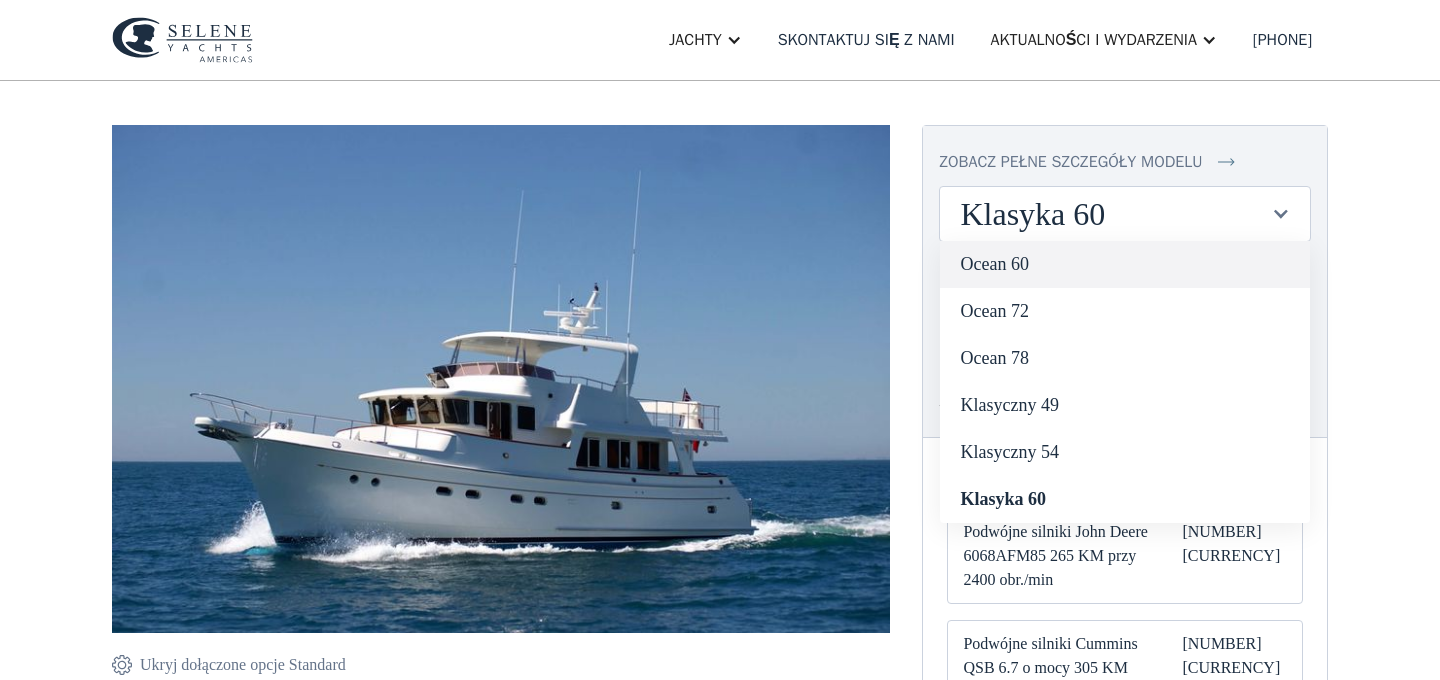 click on "Ocean 60" at bounding box center [994, 264] 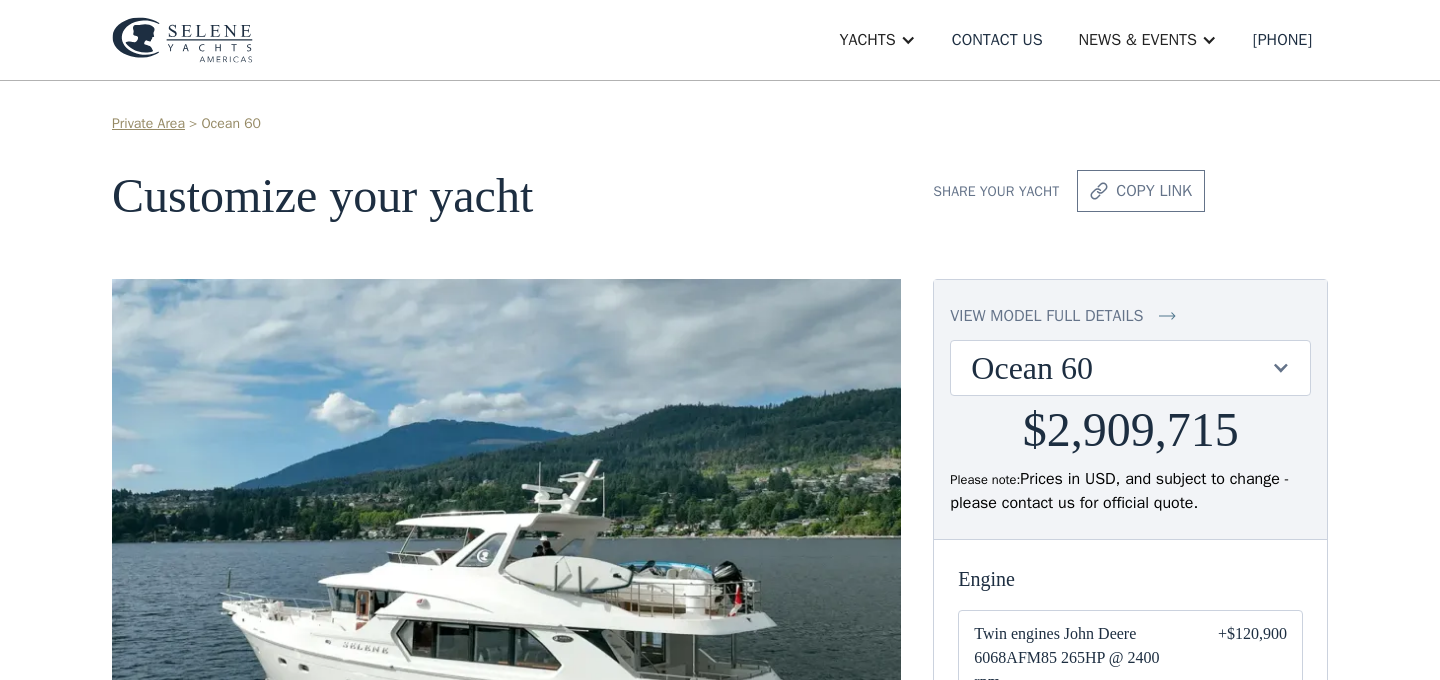 scroll, scrollTop: 0, scrollLeft: 0, axis: both 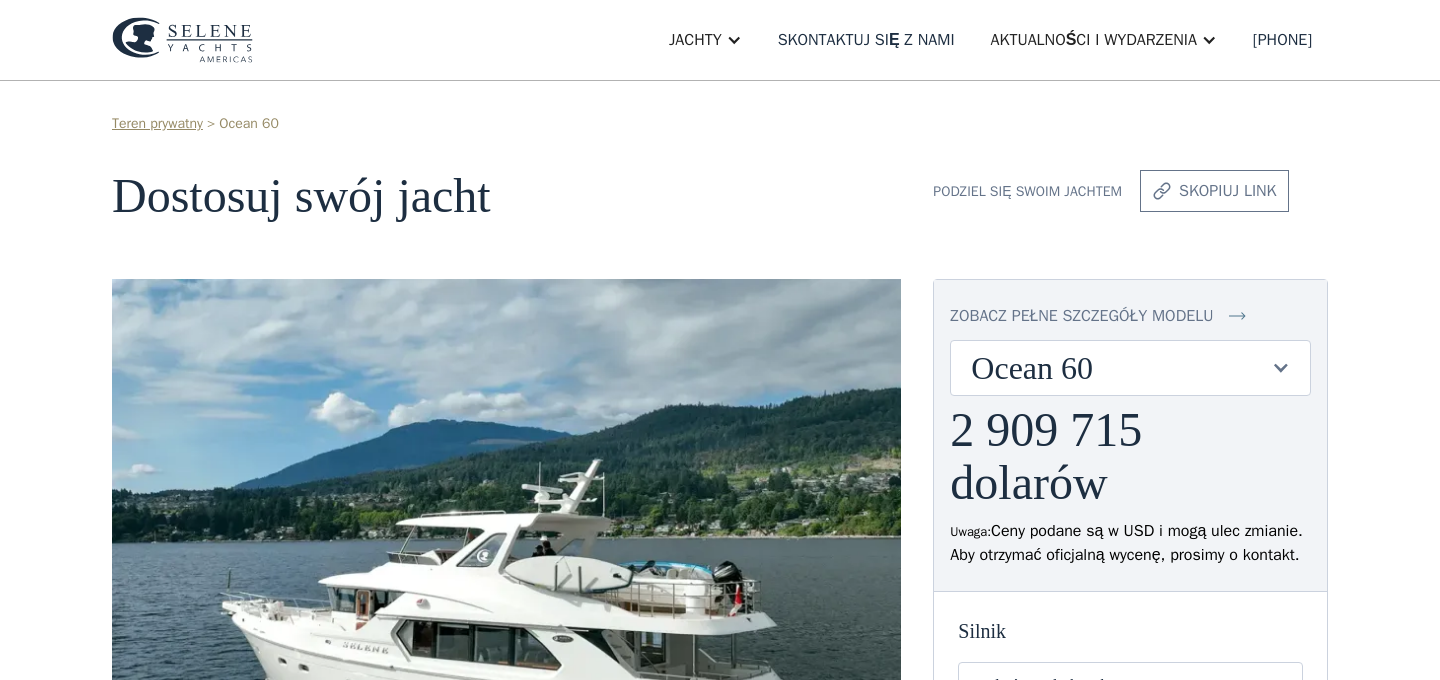 click at bounding box center [1280, 367] 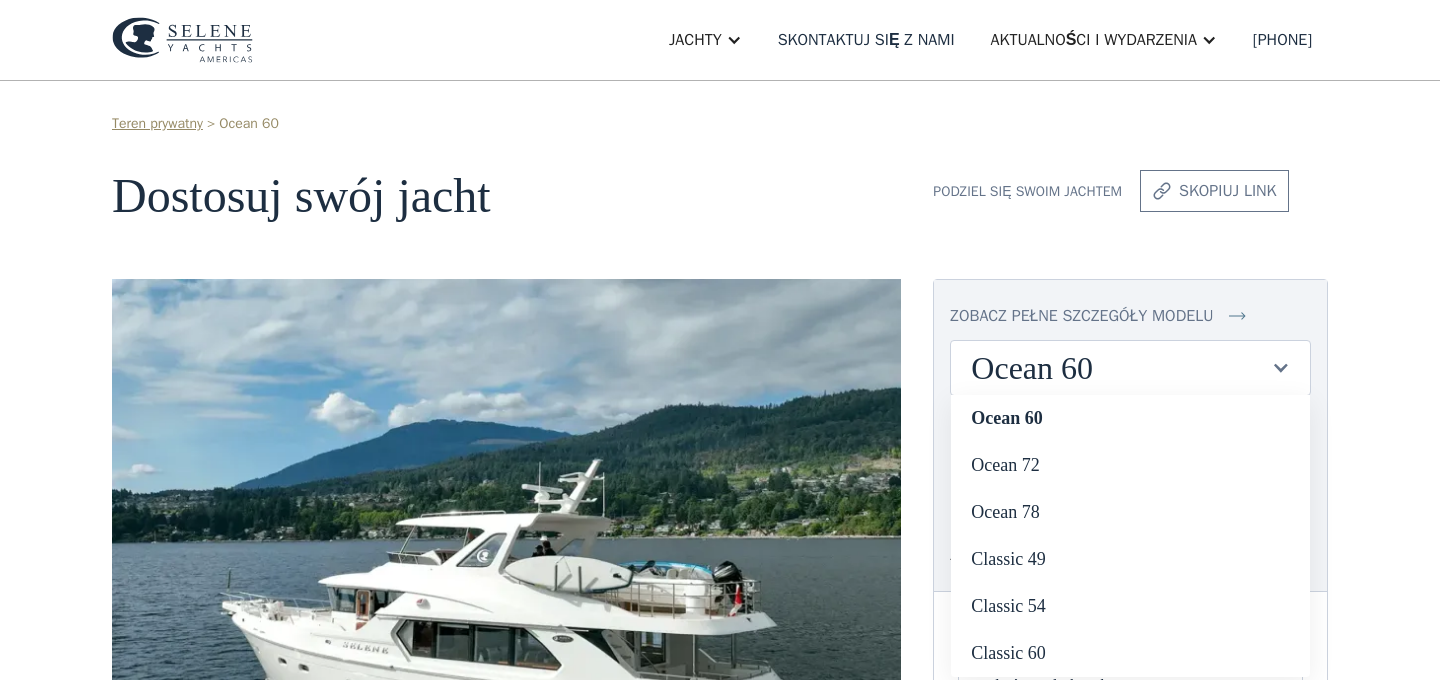 scroll, scrollTop: 0, scrollLeft: 0, axis: both 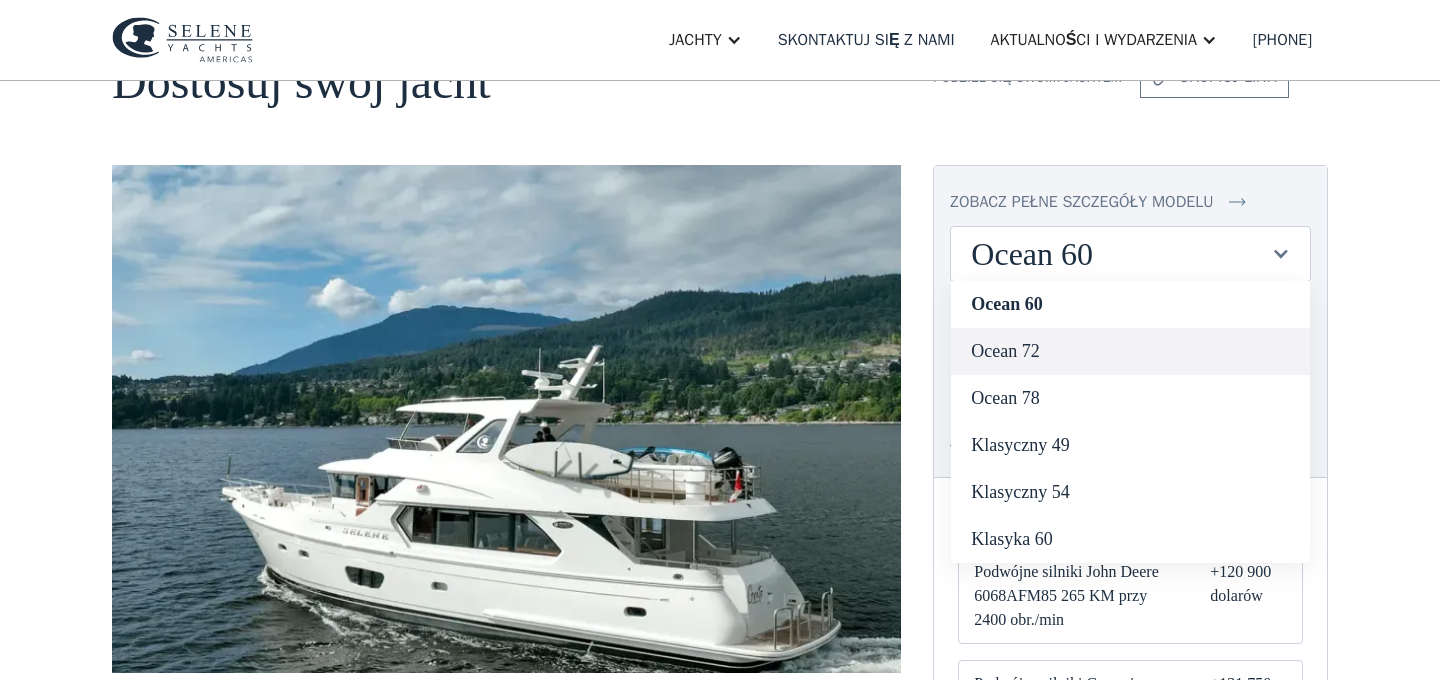 click on "Ocean 72" at bounding box center (1005, 351) 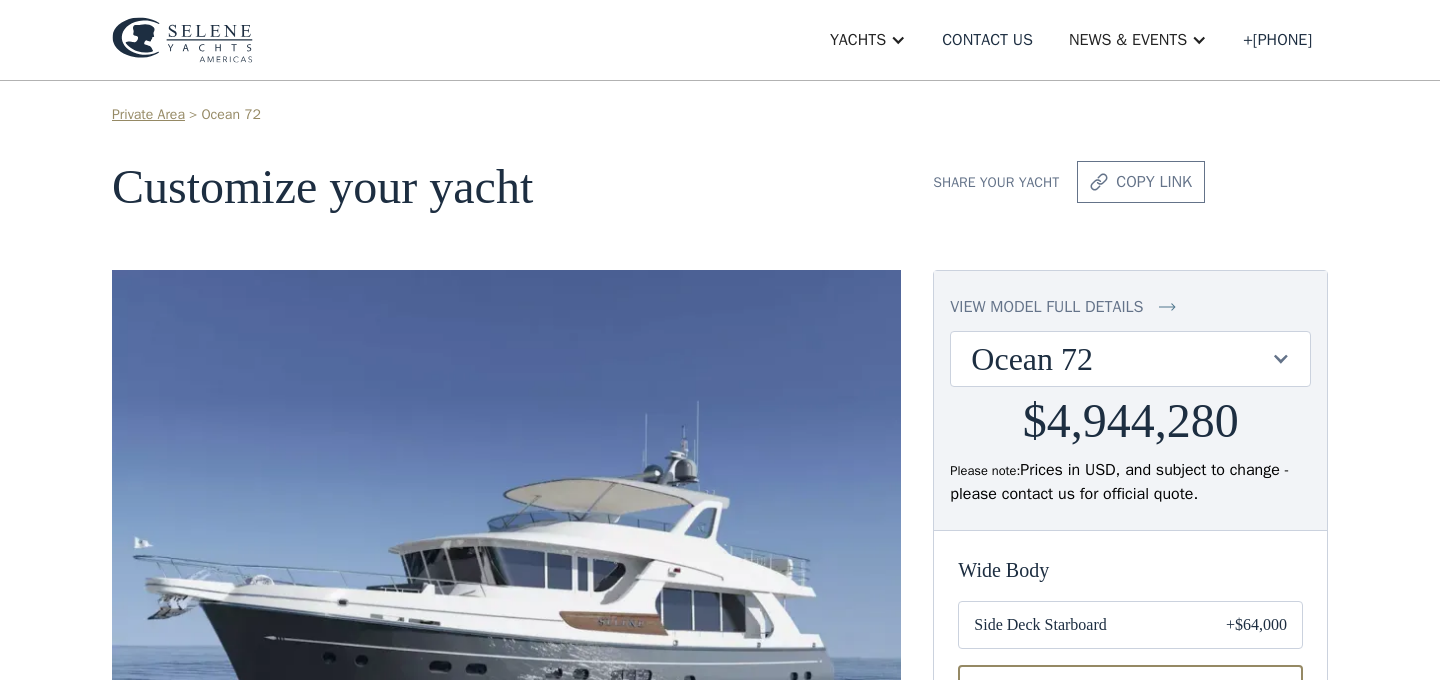 scroll, scrollTop: 0, scrollLeft: 0, axis: both 